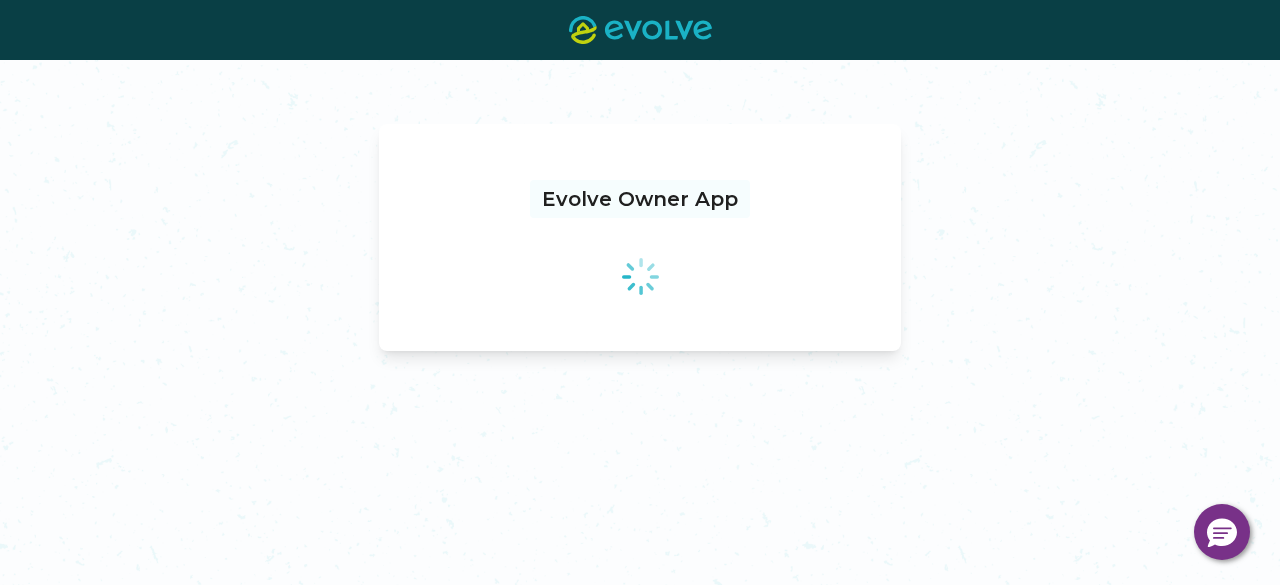 scroll, scrollTop: 0, scrollLeft: 0, axis: both 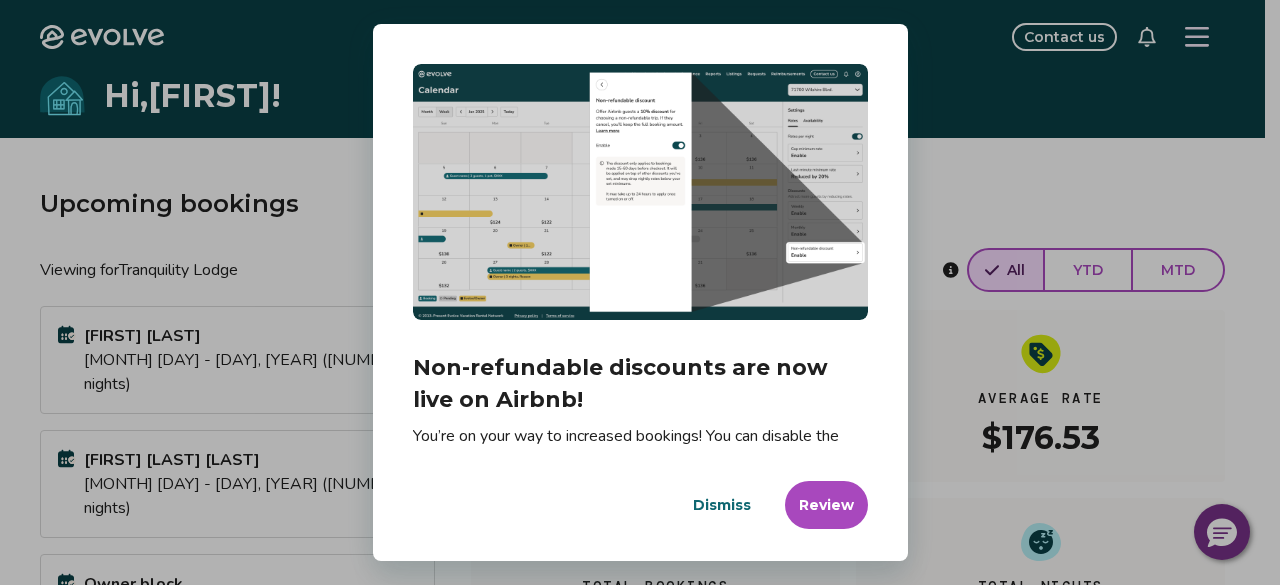 click on "Dismiss" at bounding box center [722, 505] 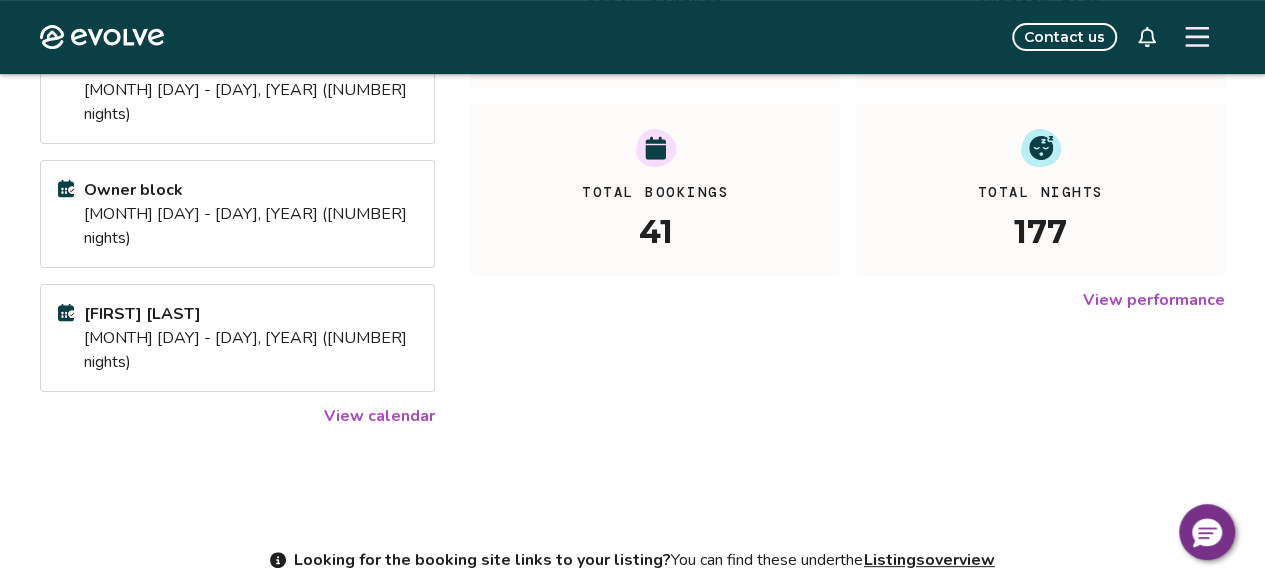 scroll, scrollTop: 384, scrollLeft: 0, axis: vertical 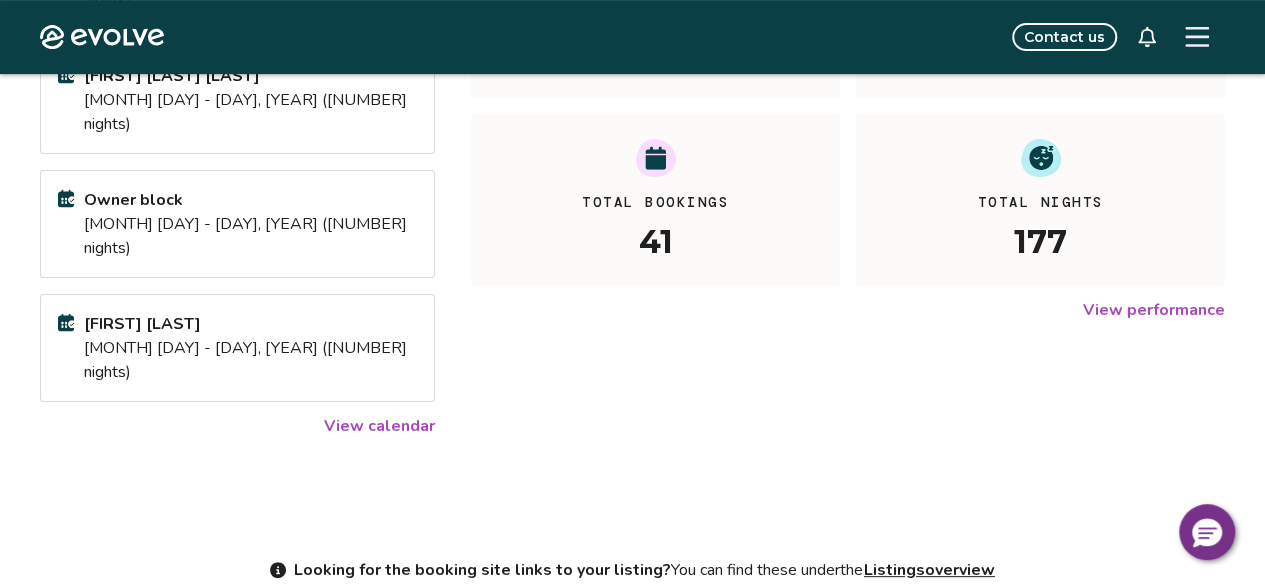 click on "View calendar" at bounding box center [379, 426] 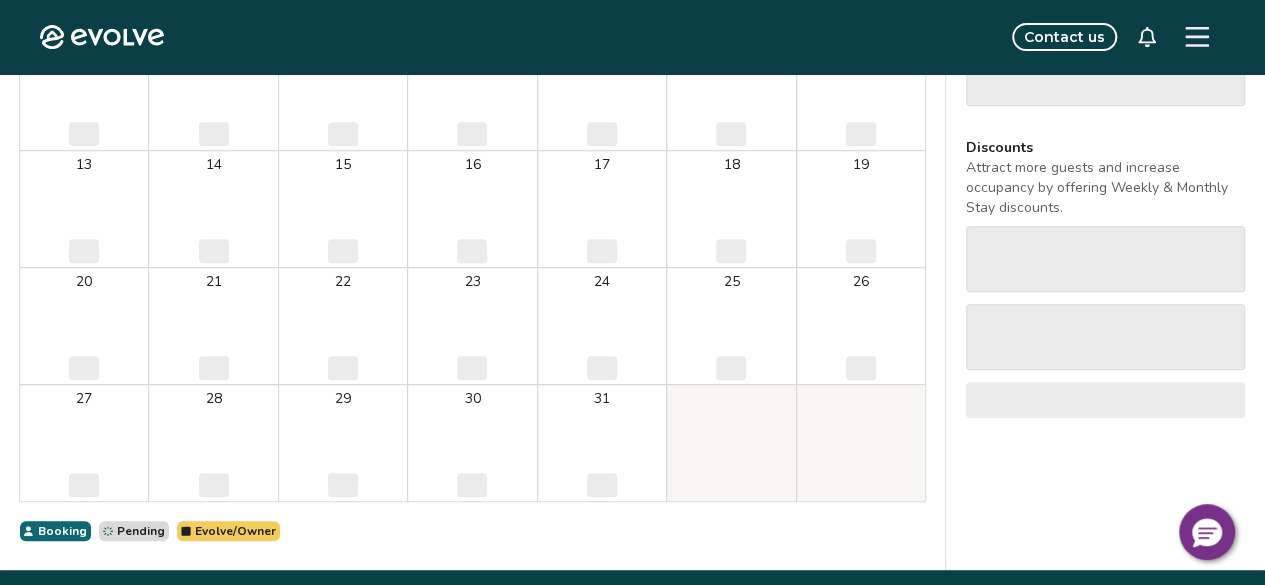 scroll, scrollTop: 0, scrollLeft: 0, axis: both 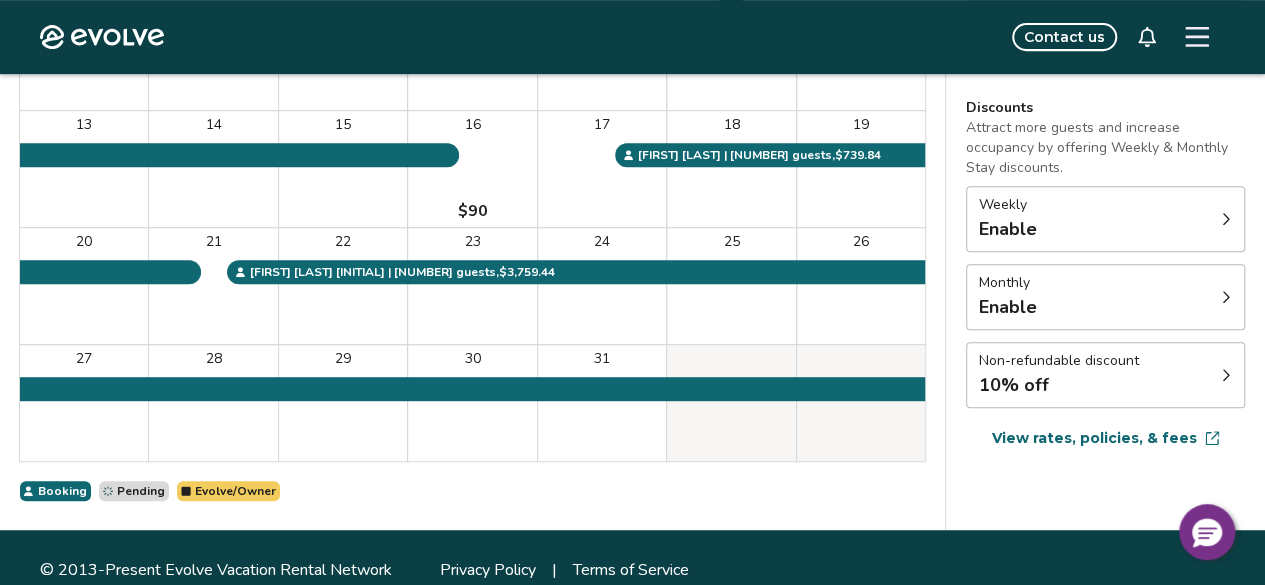 click on "Non-refundable discount 10% off" at bounding box center [1105, 375] 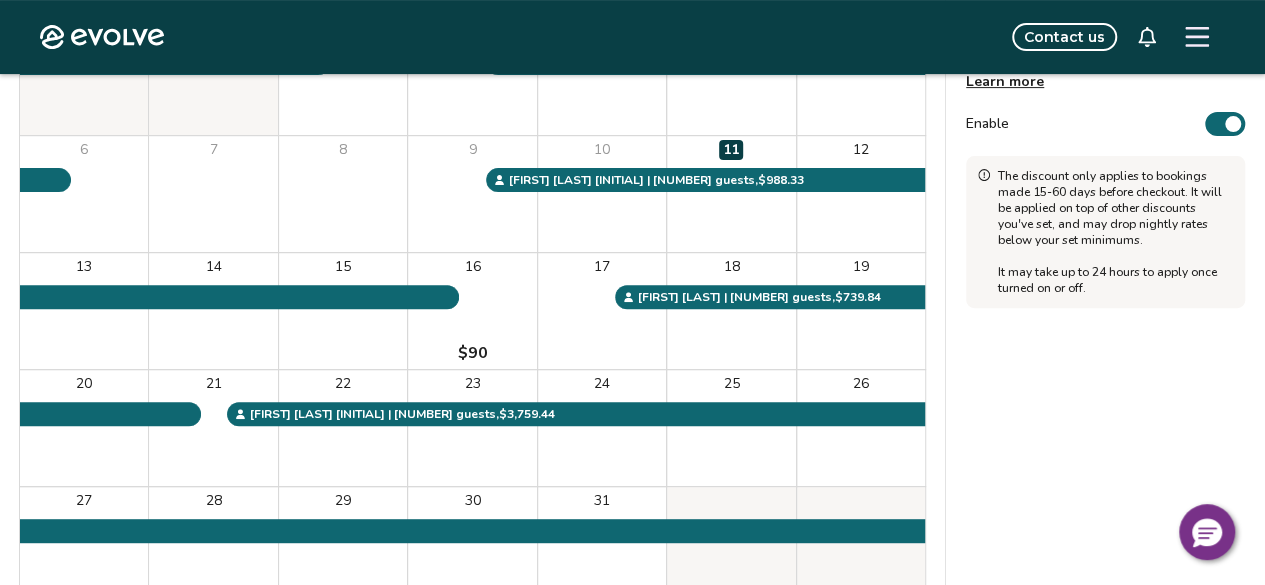 scroll, scrollTop: 193, scrollLeft: 0, axis: vertical 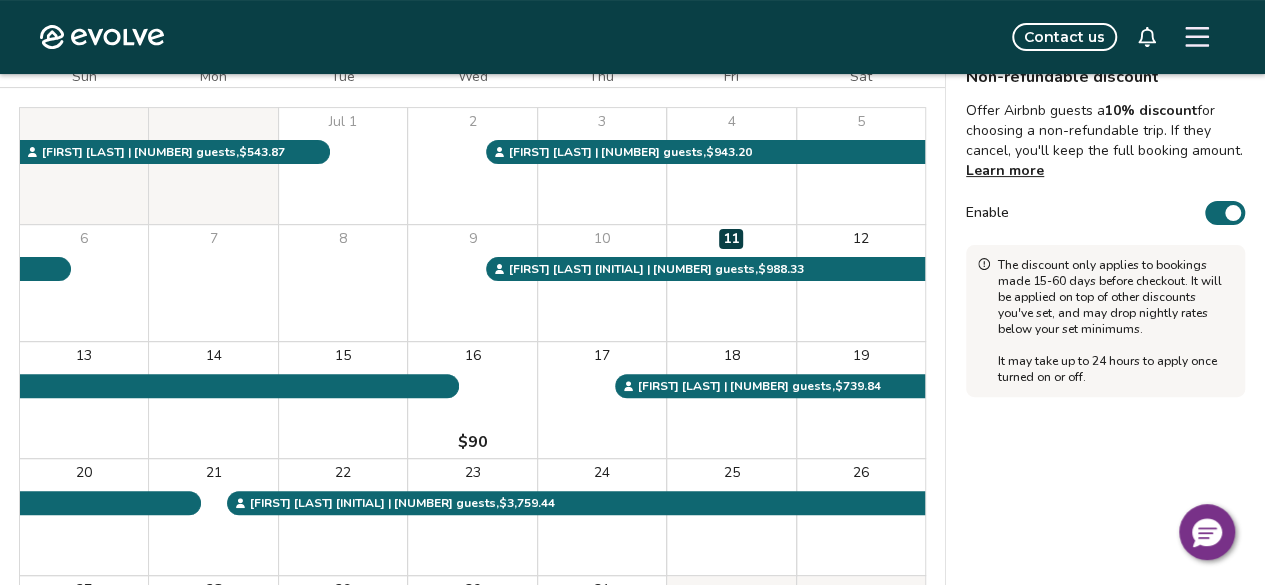 click on "Enable" at bounding box center [1225, 213] 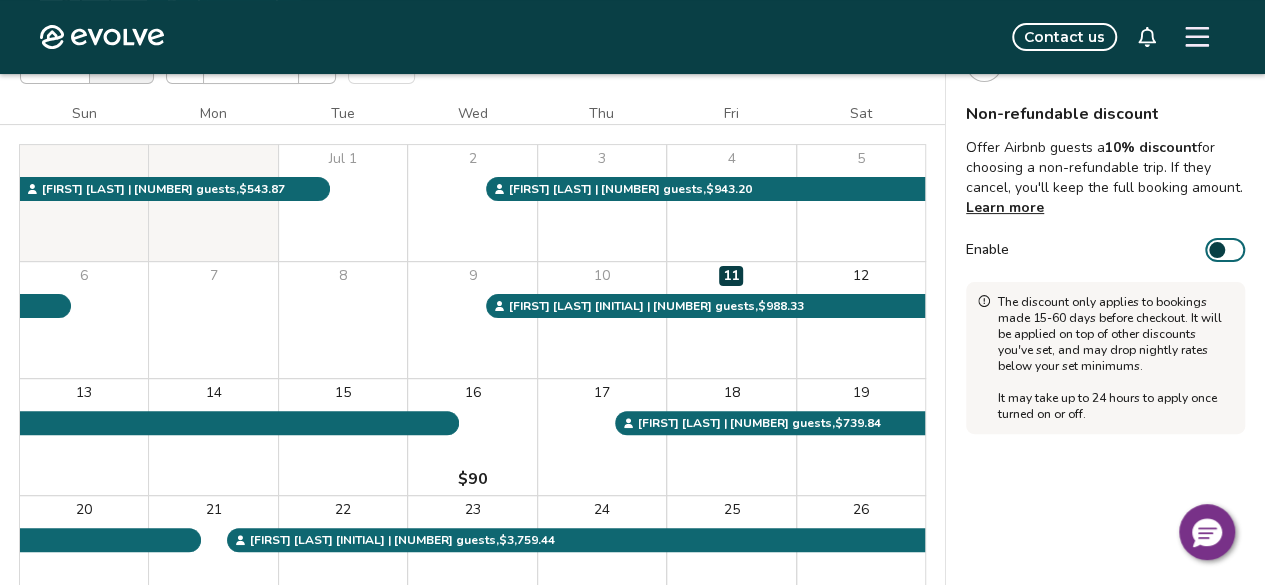 scroll, scrollTop: 54, scrollLeft: 0, axis: vertical 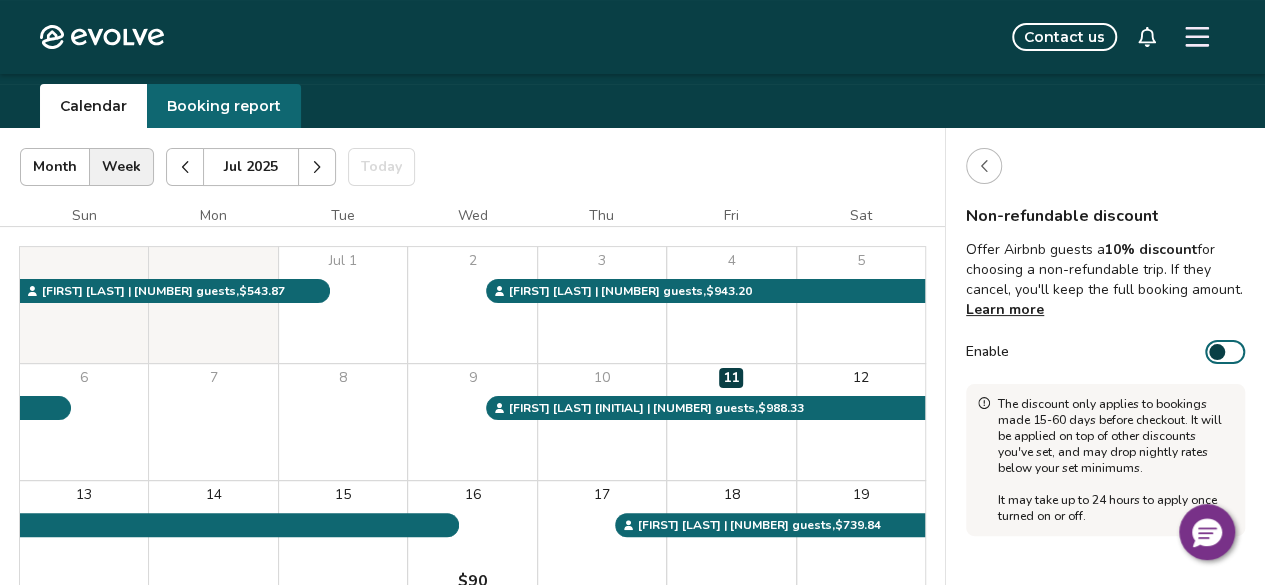 click at bounding box center (984, 166) 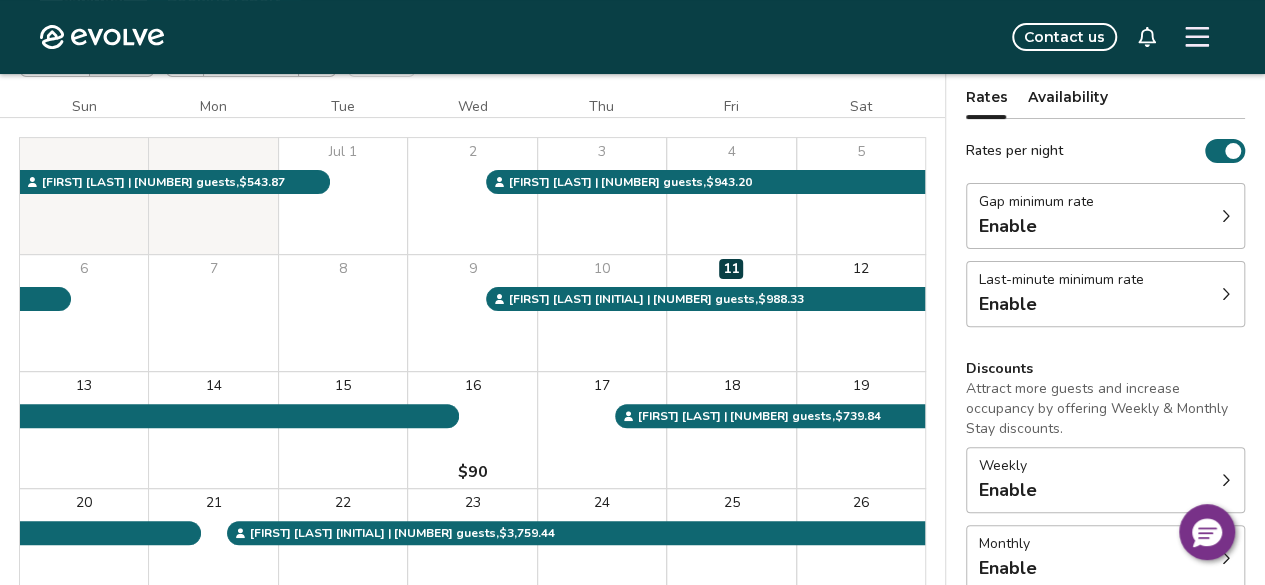 scroll, scrollTop: 160, scrollLeft: 0, axis: vertical 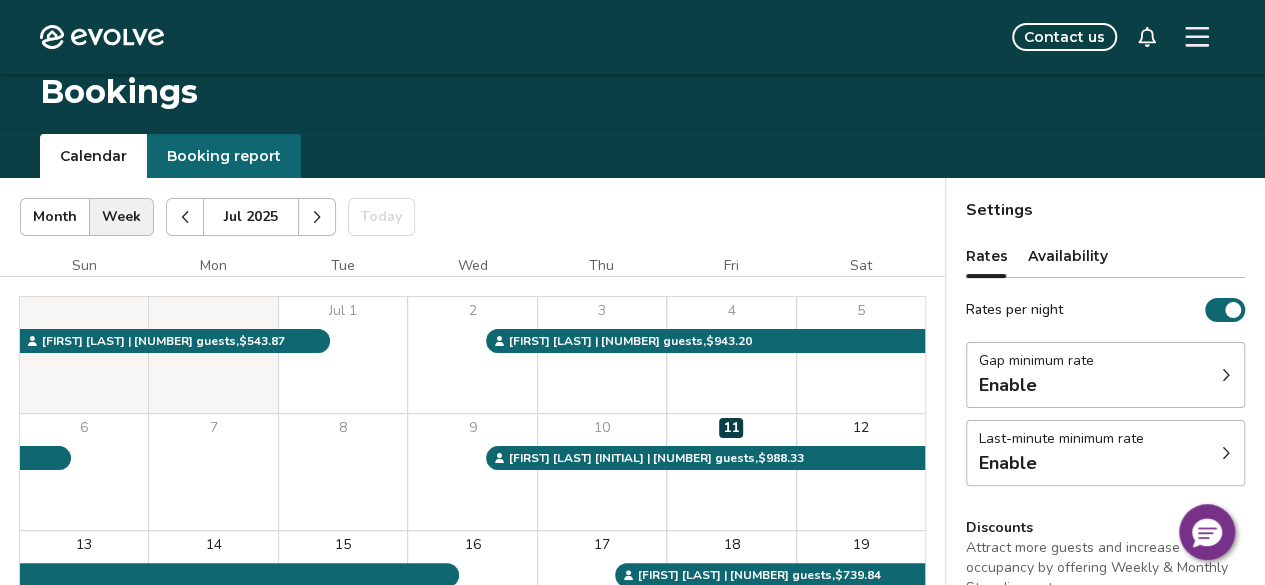 click on "Availability" at bounding box center [1068, 256] 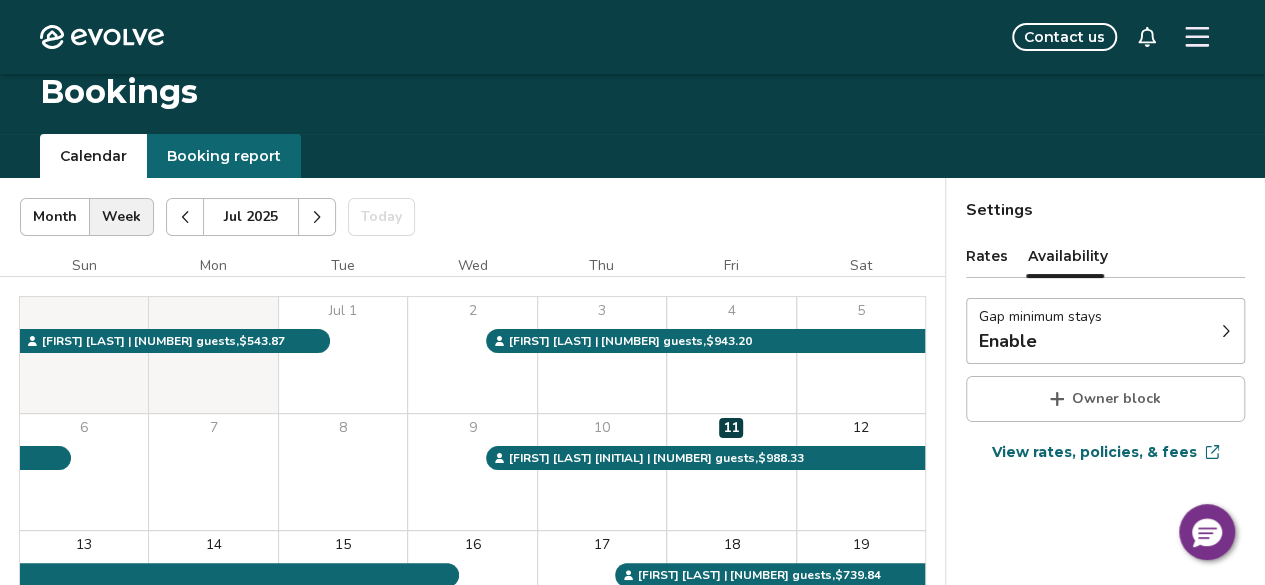 click on "Enable" at bounding box center (1040, 341) 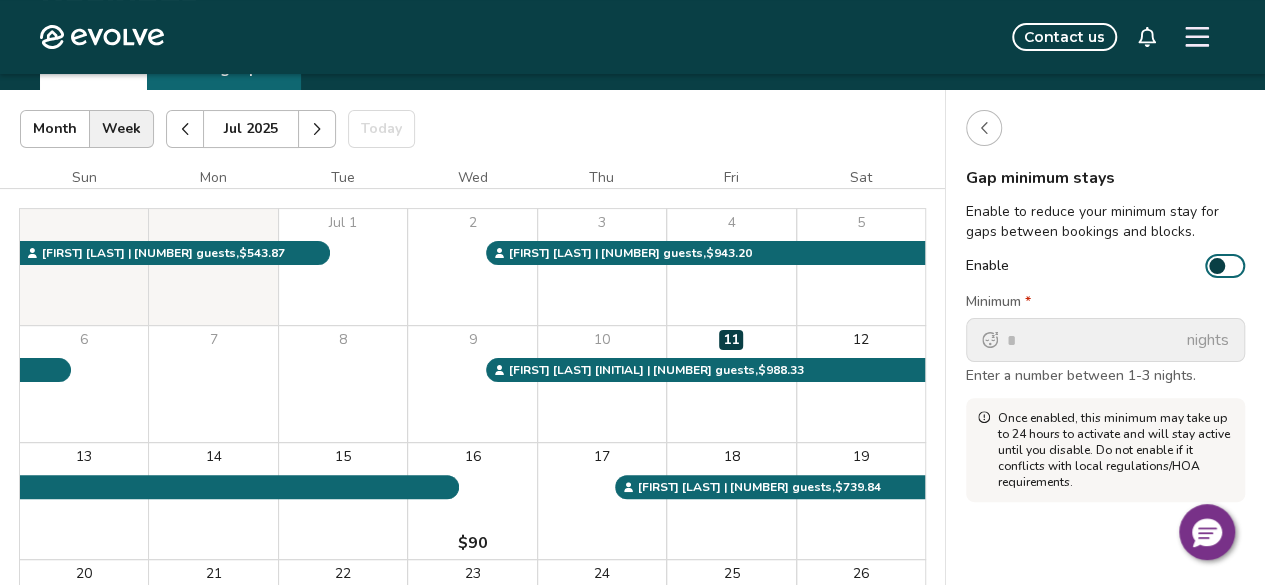scroll, scrollTop: 94, scrollLeft: 0, axis: vertical 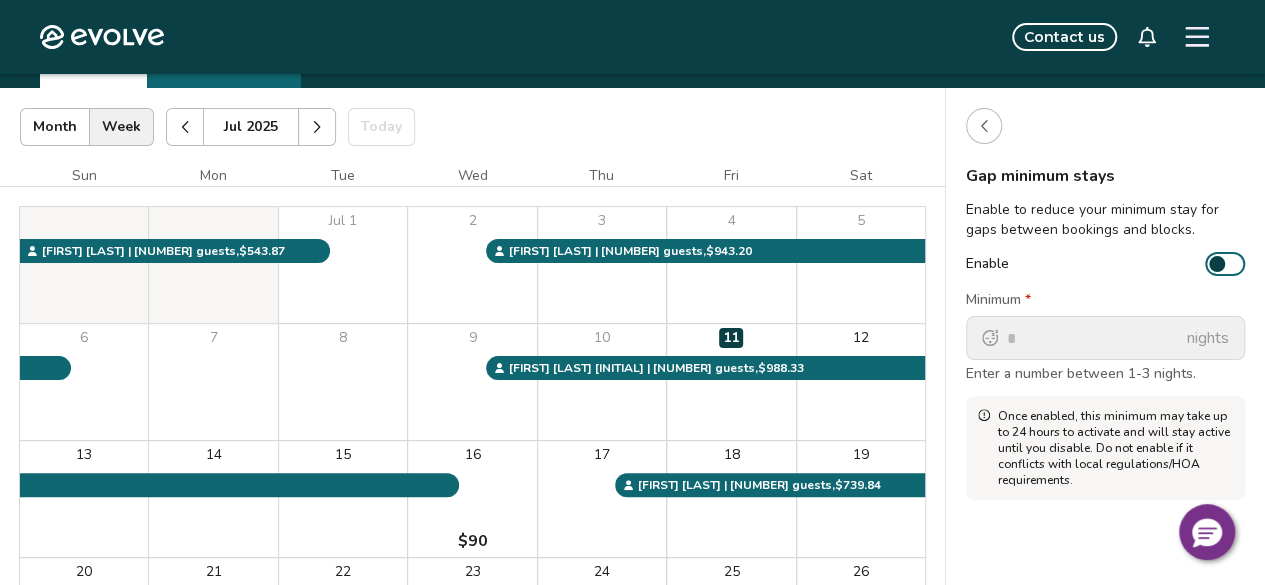 click on "Enable" at bounding box center (1225, 264) 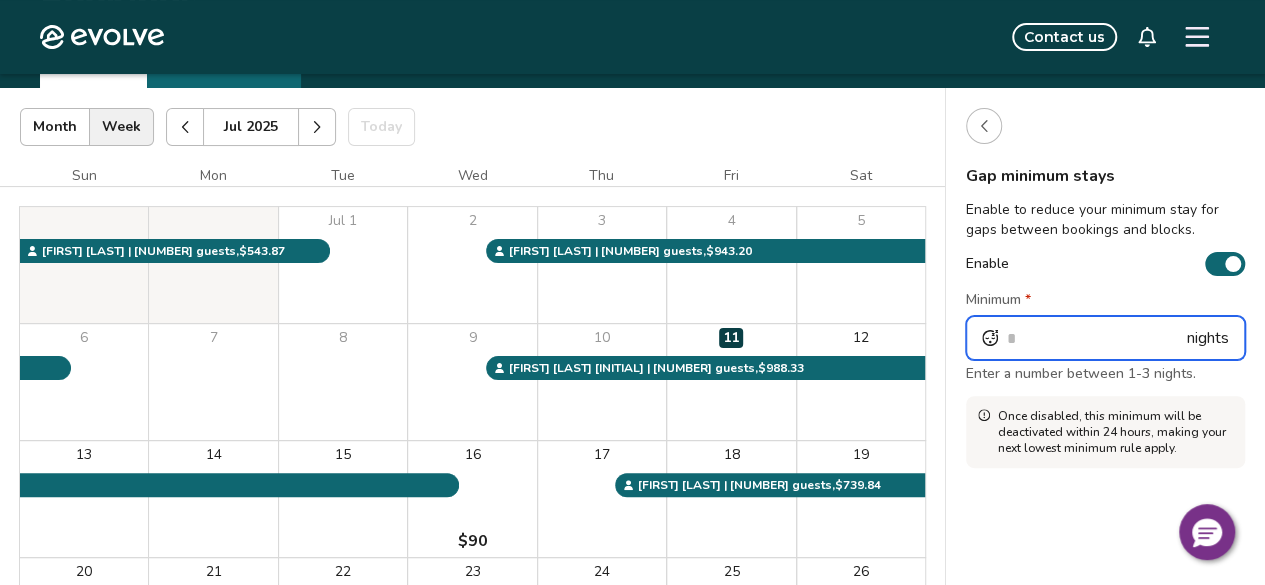 click on "*" at bounding box center [1105, 338] 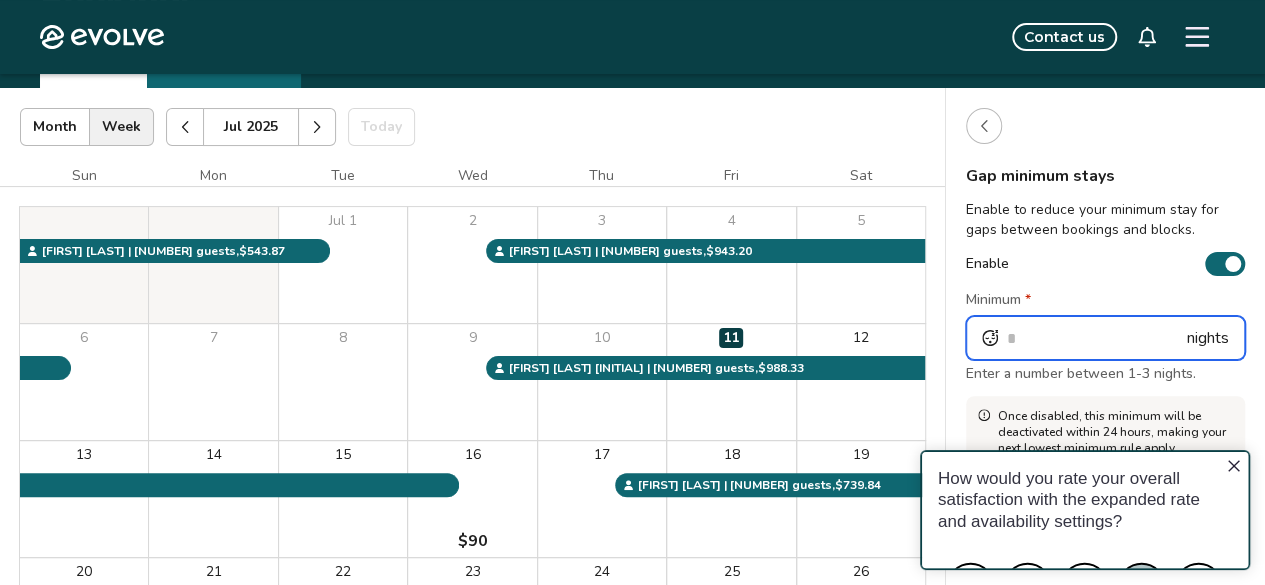scroll, scrollTop: 0, scrollLeft: 0, axis: both 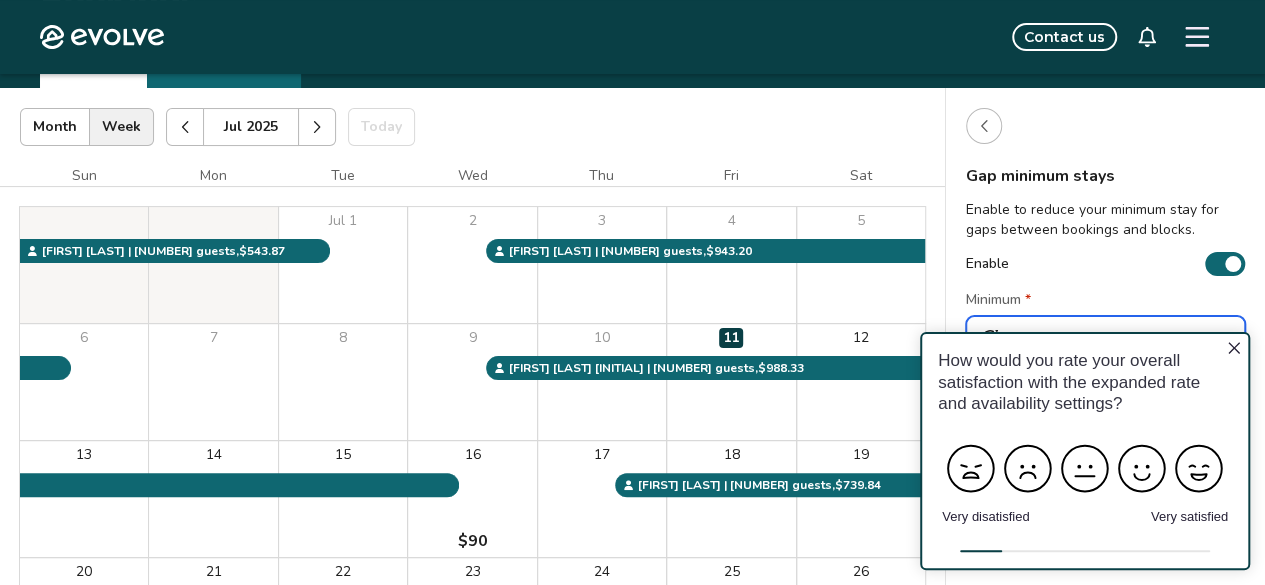 type on "*" 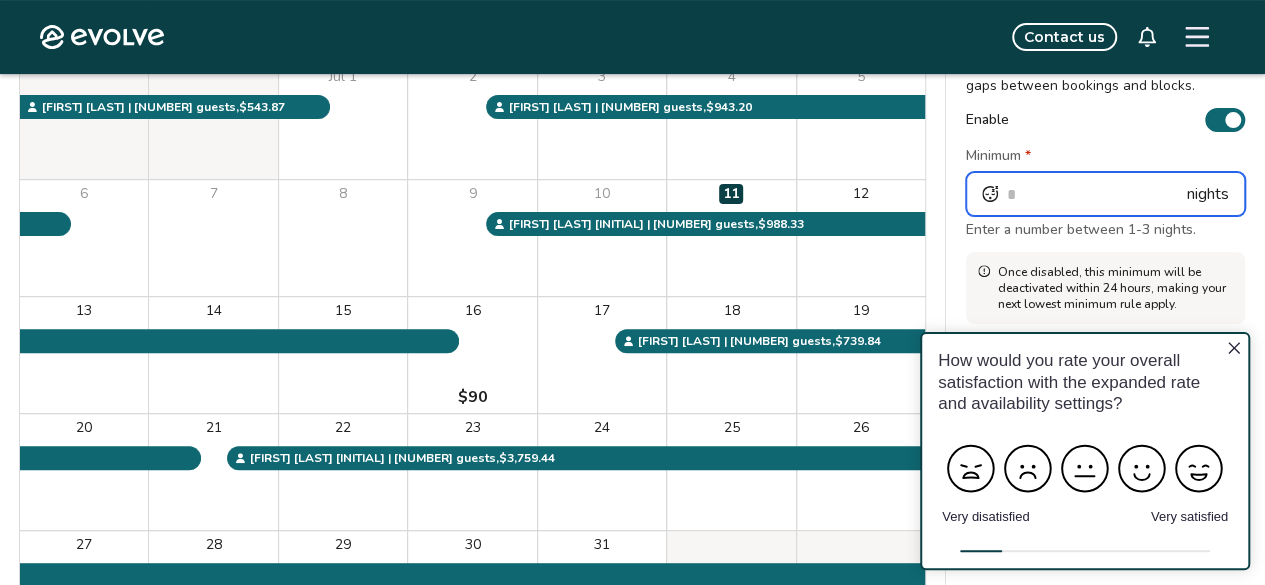 scroll, scrollTop: 235, scrollLeft: 0, axis: vertical 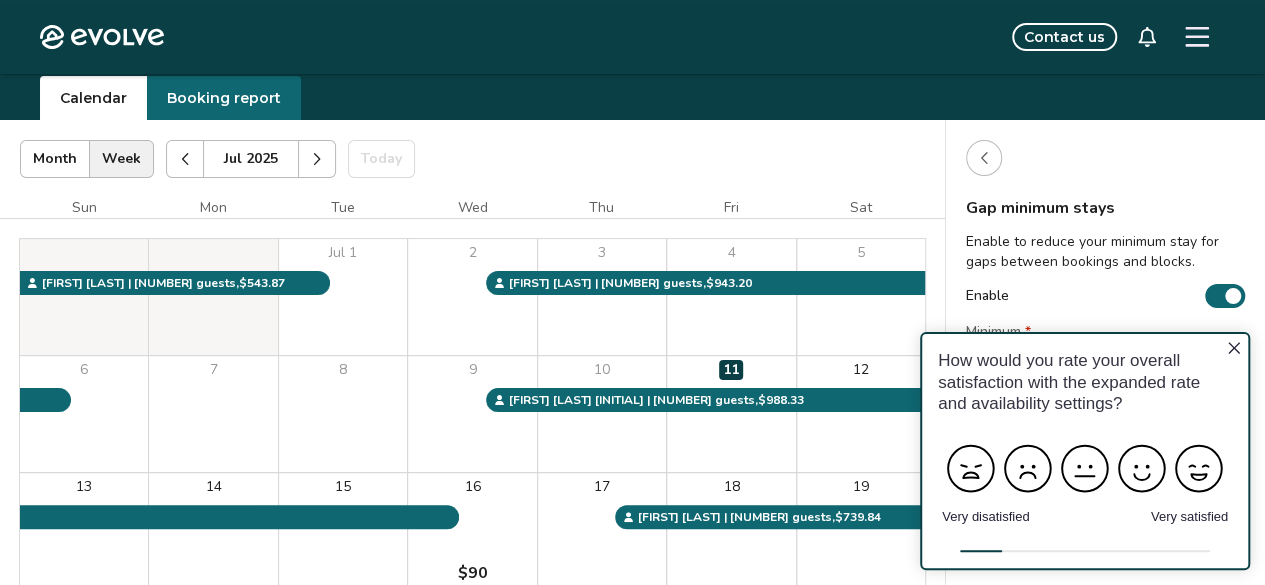 click 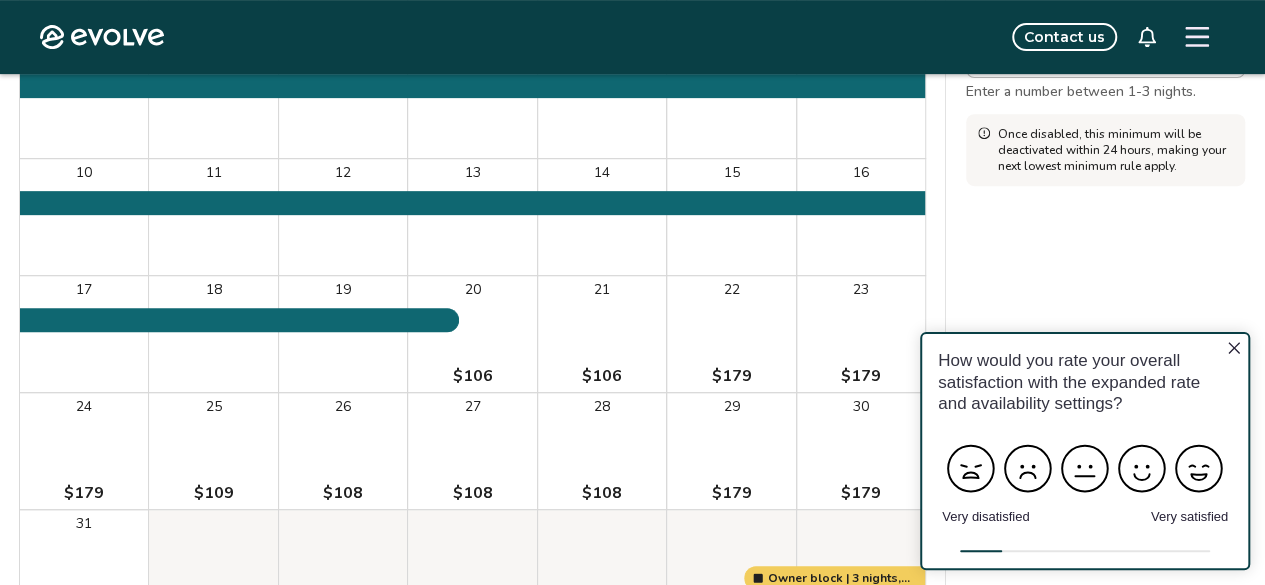 scroll, scrollTop: 385, scrollLeft: 0, axis: vertical 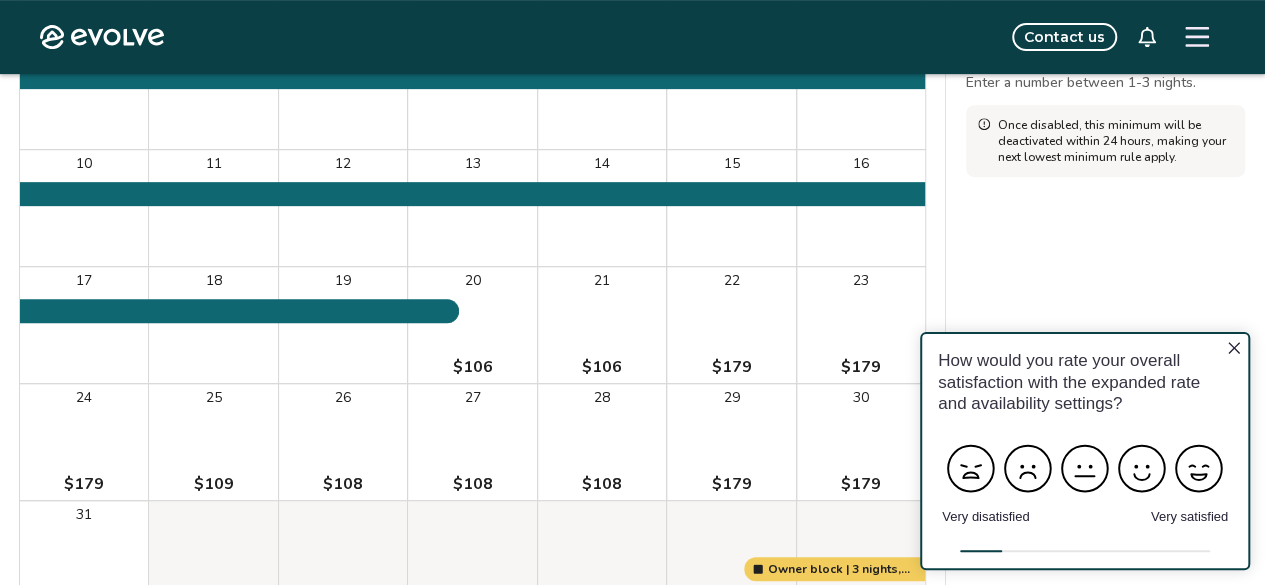 click on "Gap minimum stays Enable to reduce your minimum stay for gaps between bookings and blocks. Enable Minimum   * * nights Enter a number between 1-3 nights. Once disabled, this minimum will be deactivated within 24 hours, making your next lowest minimum rule apply." at bounding box center [1105, 237] 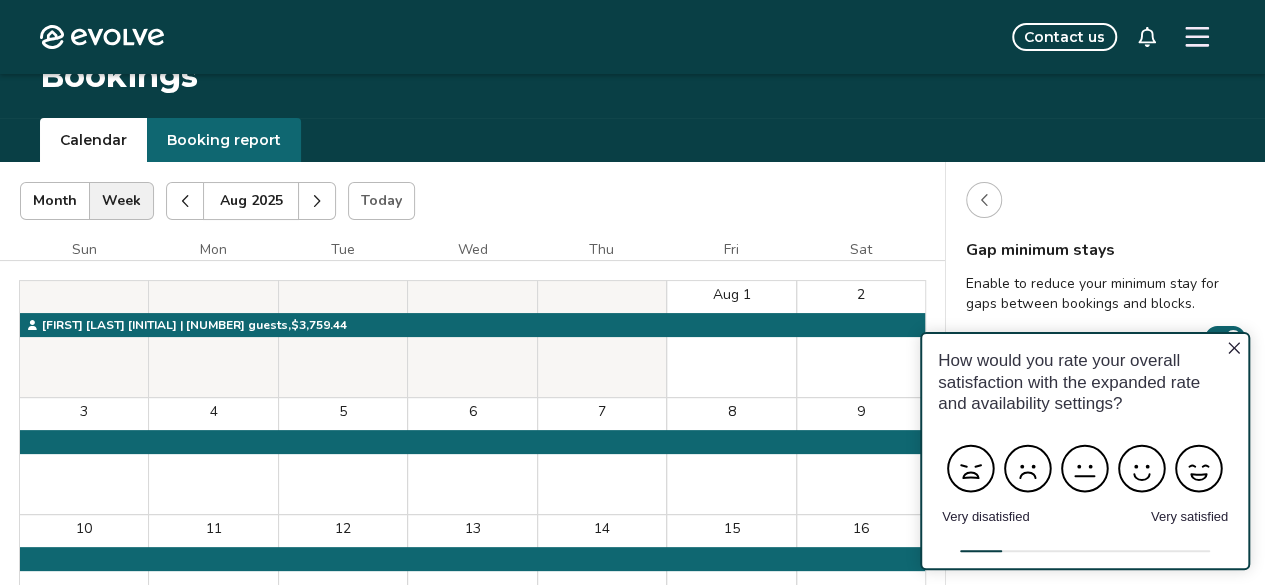 scroll, scrollTop: 19, scrollLeft: 0, axis: vertical 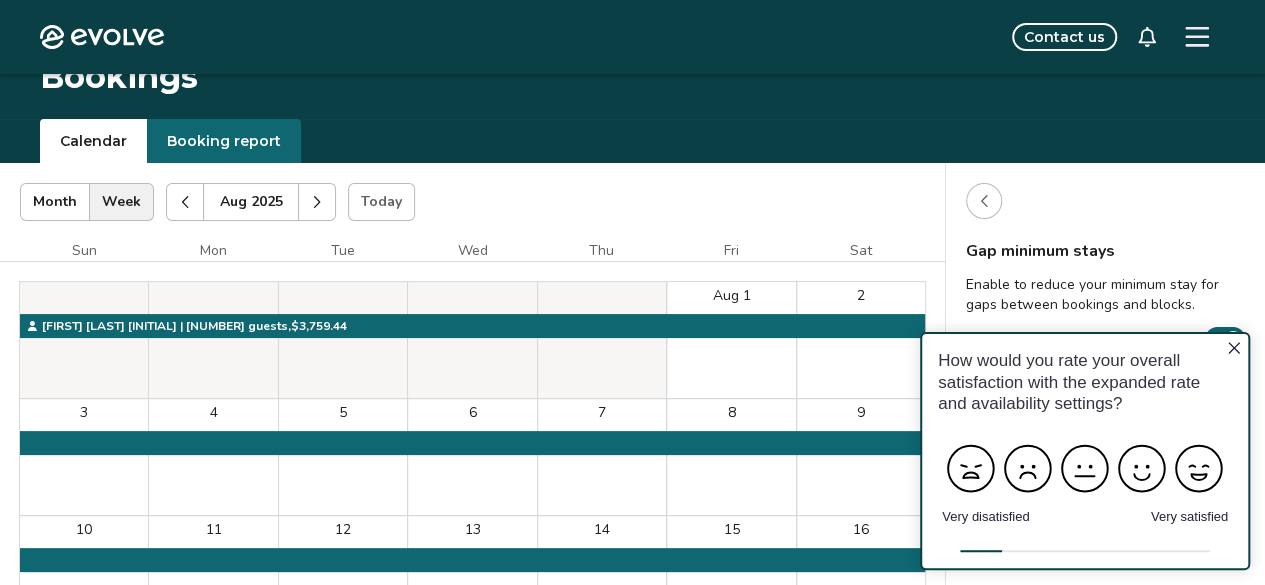 click at bounding box center [185, 202] 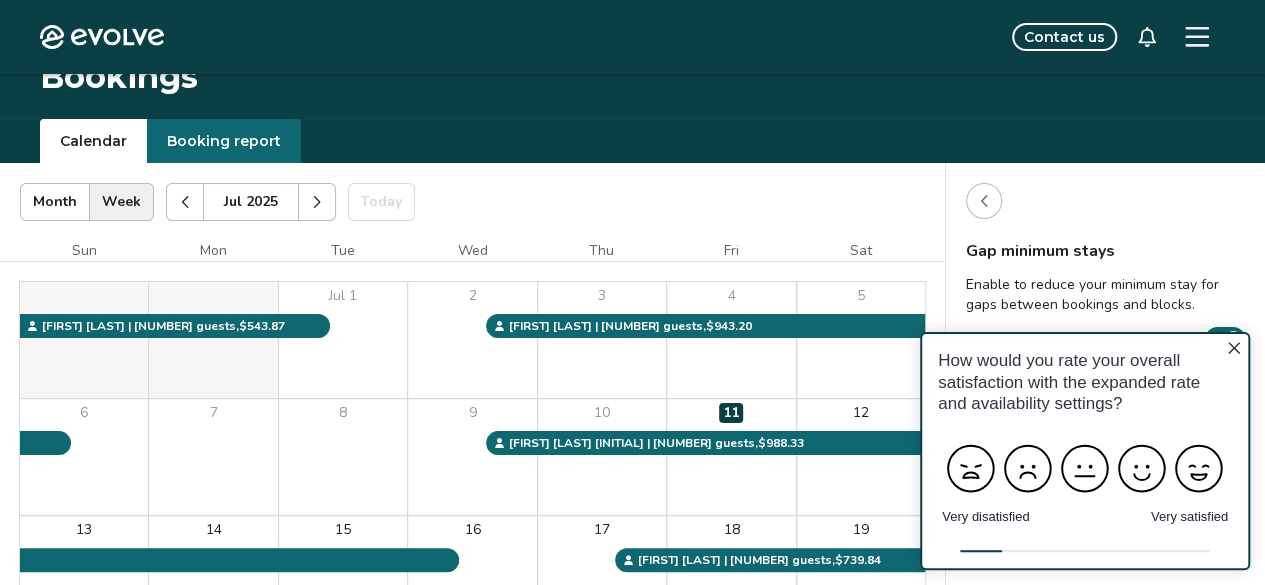 click 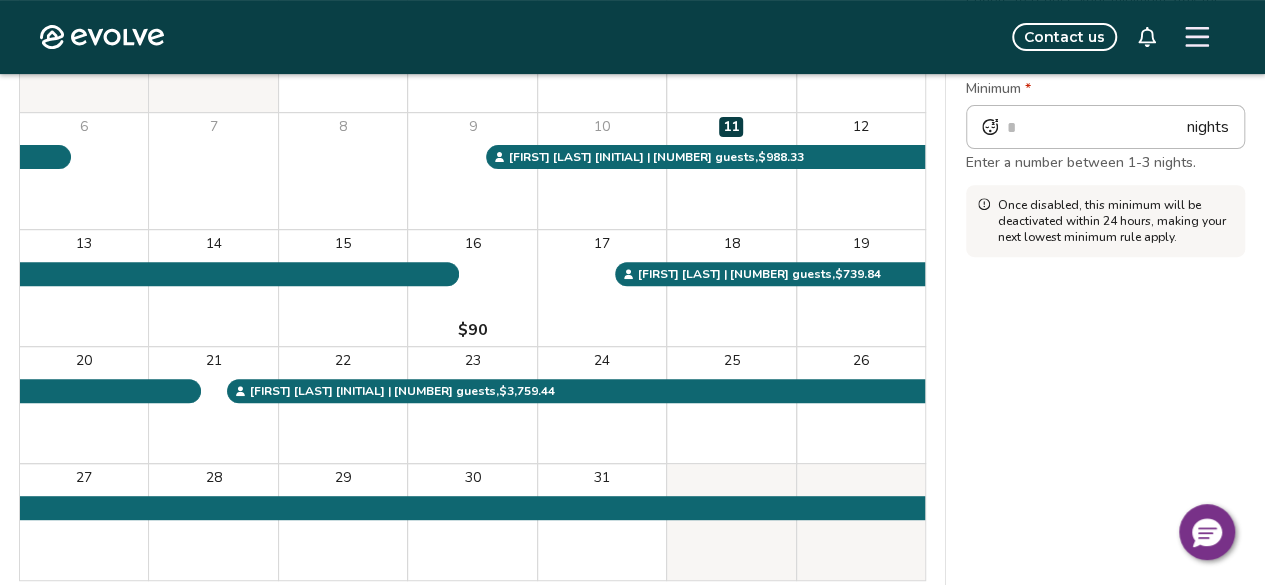 scroll, scrollTop: 304, scrollLeft: 0, axis: vertical 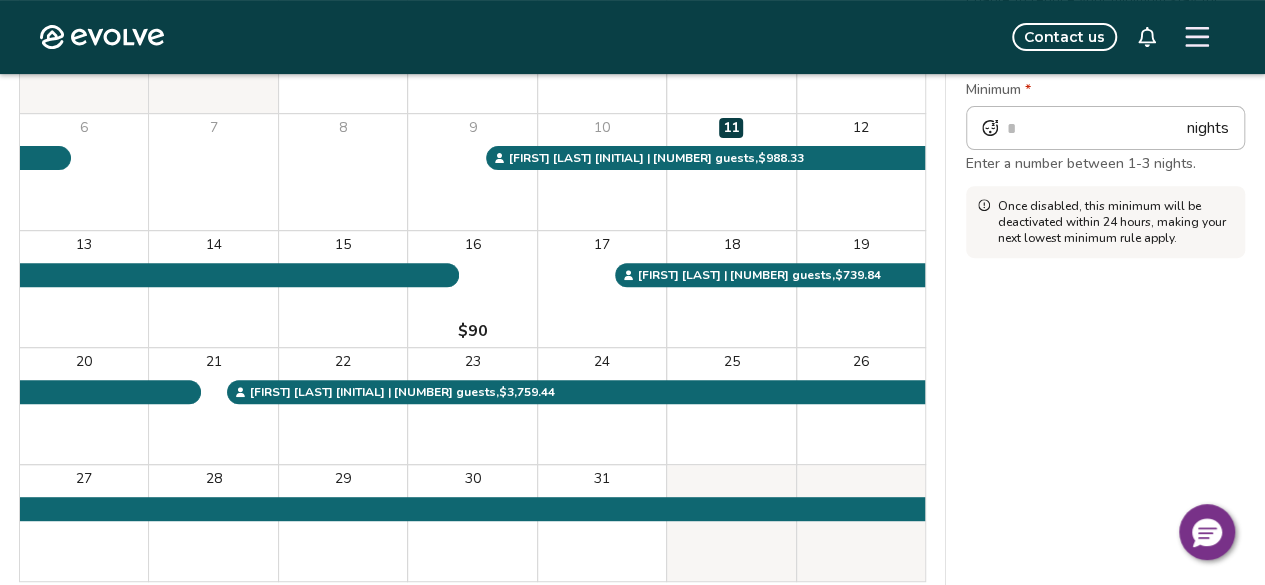 click on "Gap minimum stays Enable to reduce your minimum stay for gaps between bookings and blocks. Enable Minimum   * * nights Enter a number between 1-3 nights. Once disabled, this minimum will be deactivated within 24 hours, making your next lowest minimum rule apply." at bounding box center (1105, 264) 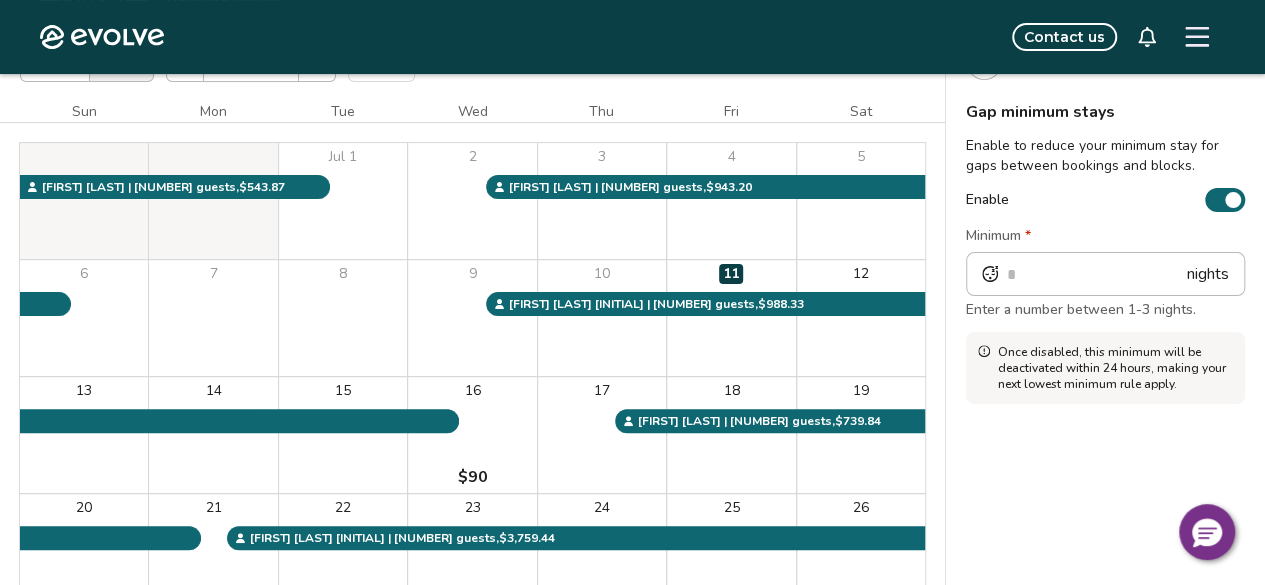 scroll, scrollTop: 146, scrollLeft: 0, axis: vertical 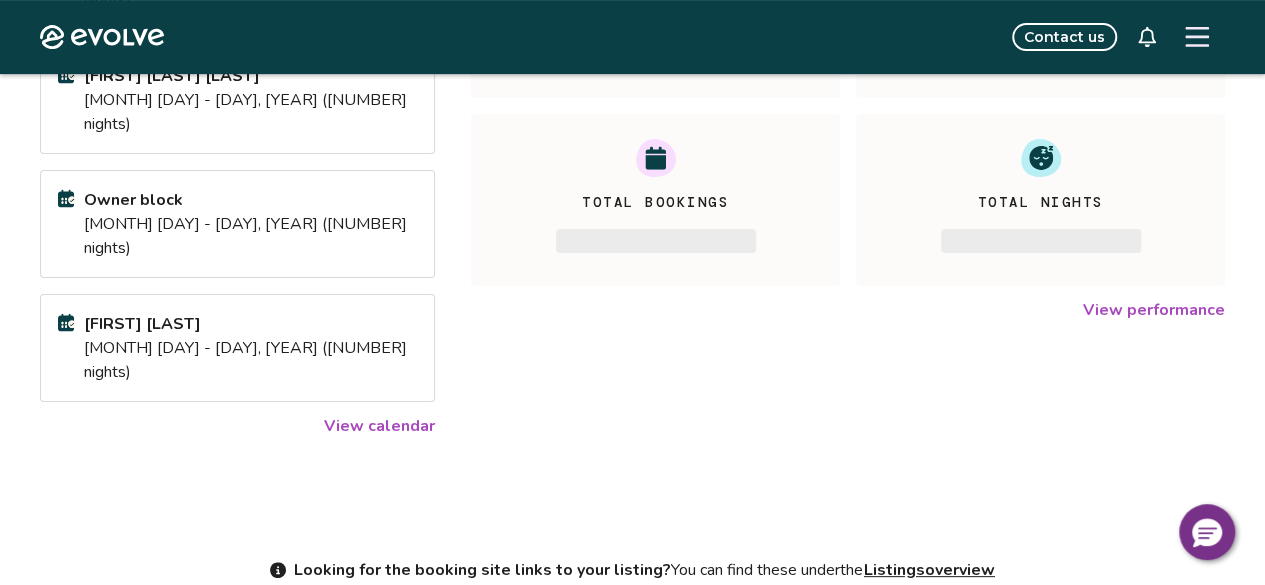 click on "View calendar" at bounding box center [379, 426] 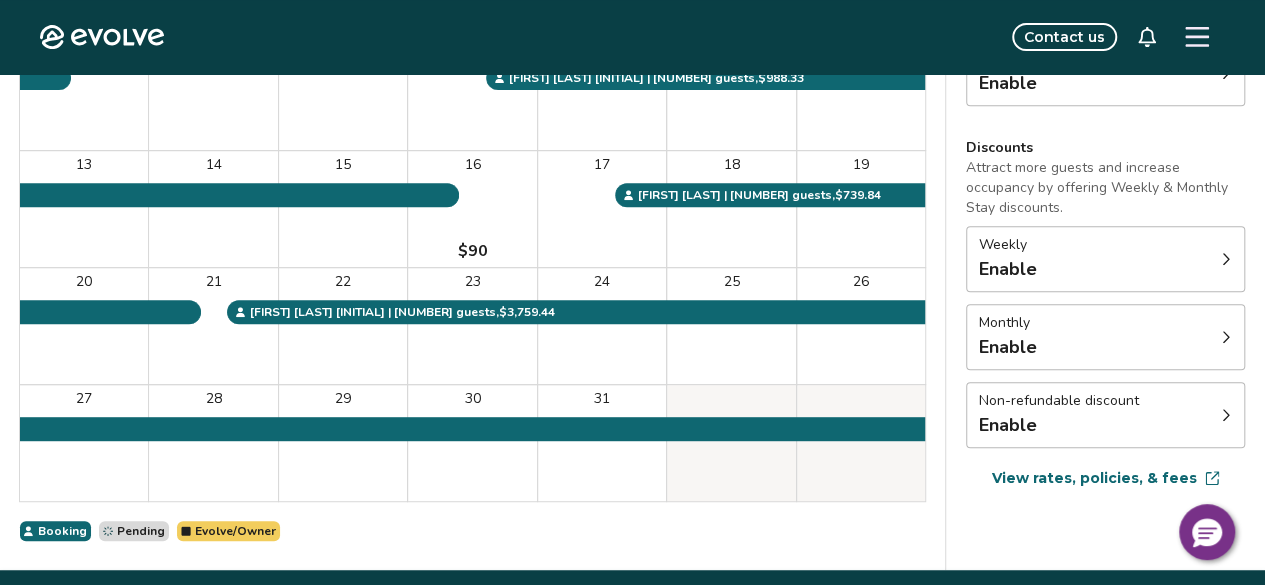 scroll, scrollTop: 0, scrollLeft: 0, axis: both 